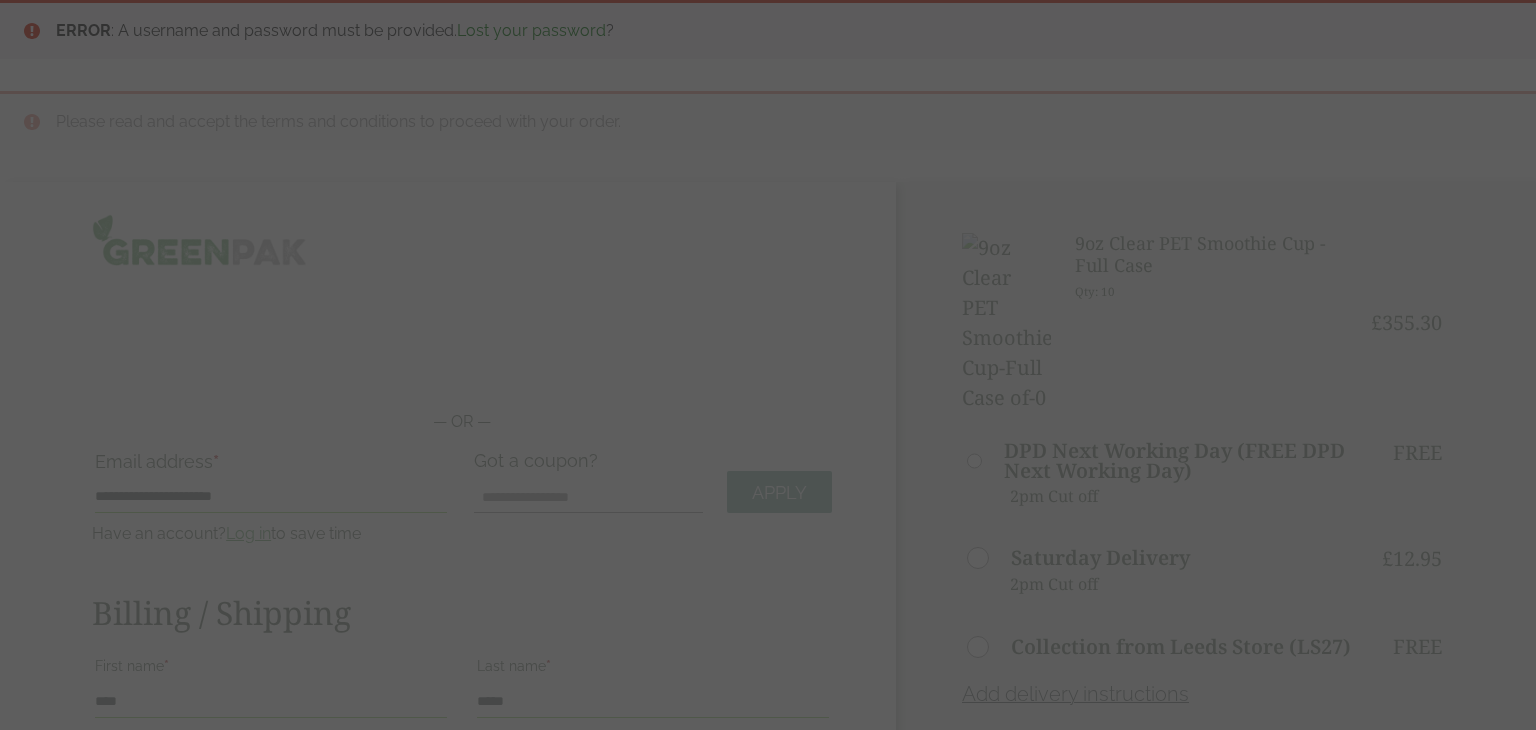 scroll, scrollTop: 300, scrollLeft: 0, axis: vertical 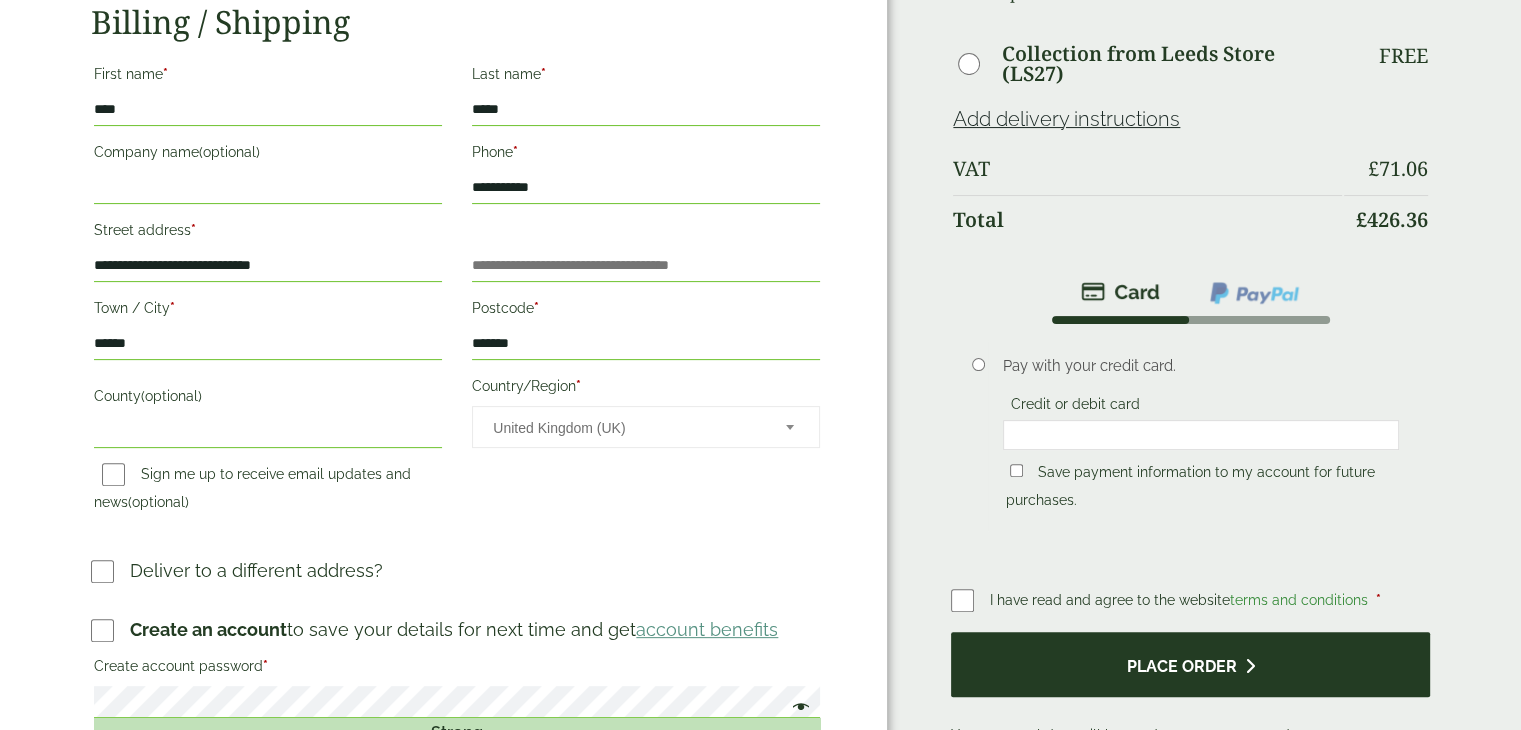 click on "Place order" at bounding box center (1190, 664) 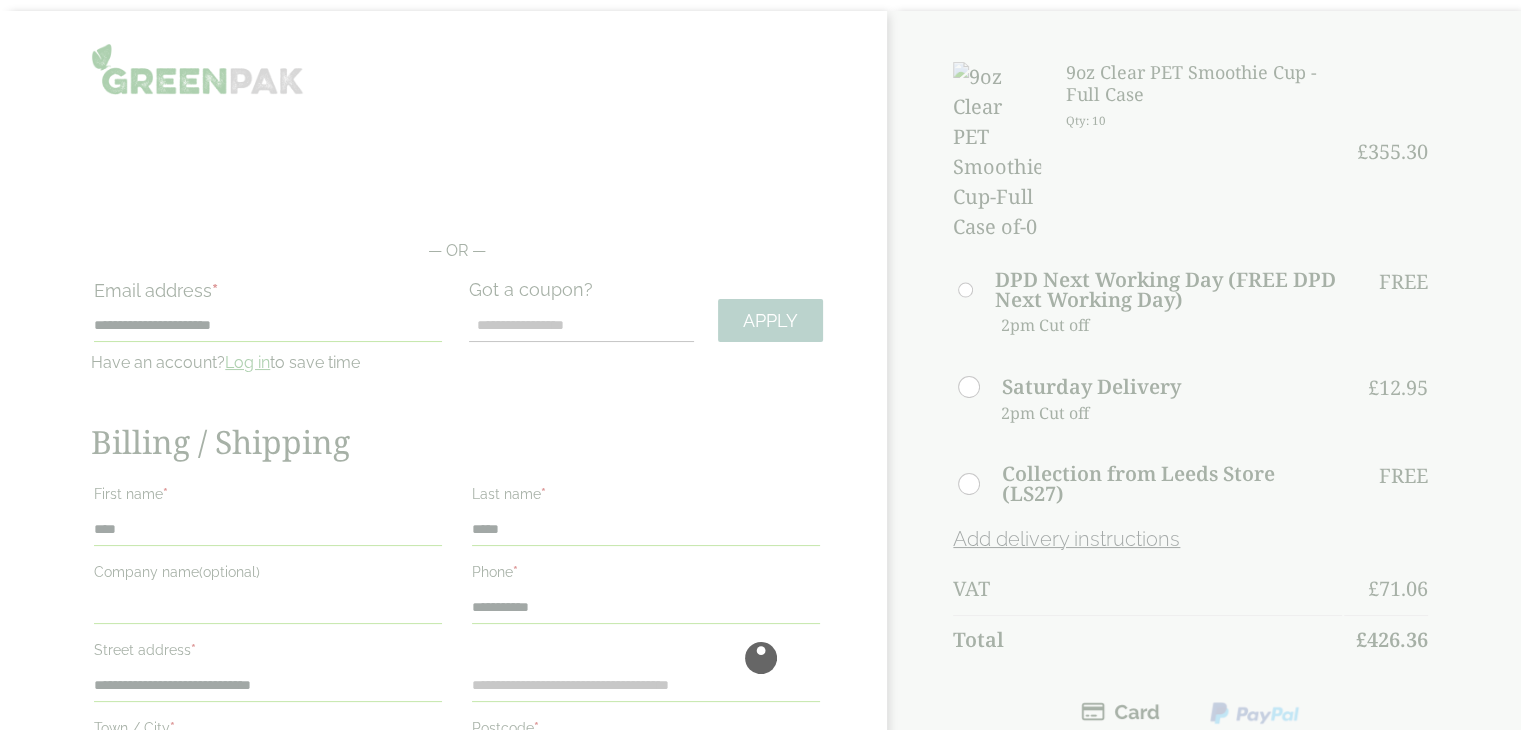 scroll, scrollTop: 200, scrollLeft: 0, axis: vertical 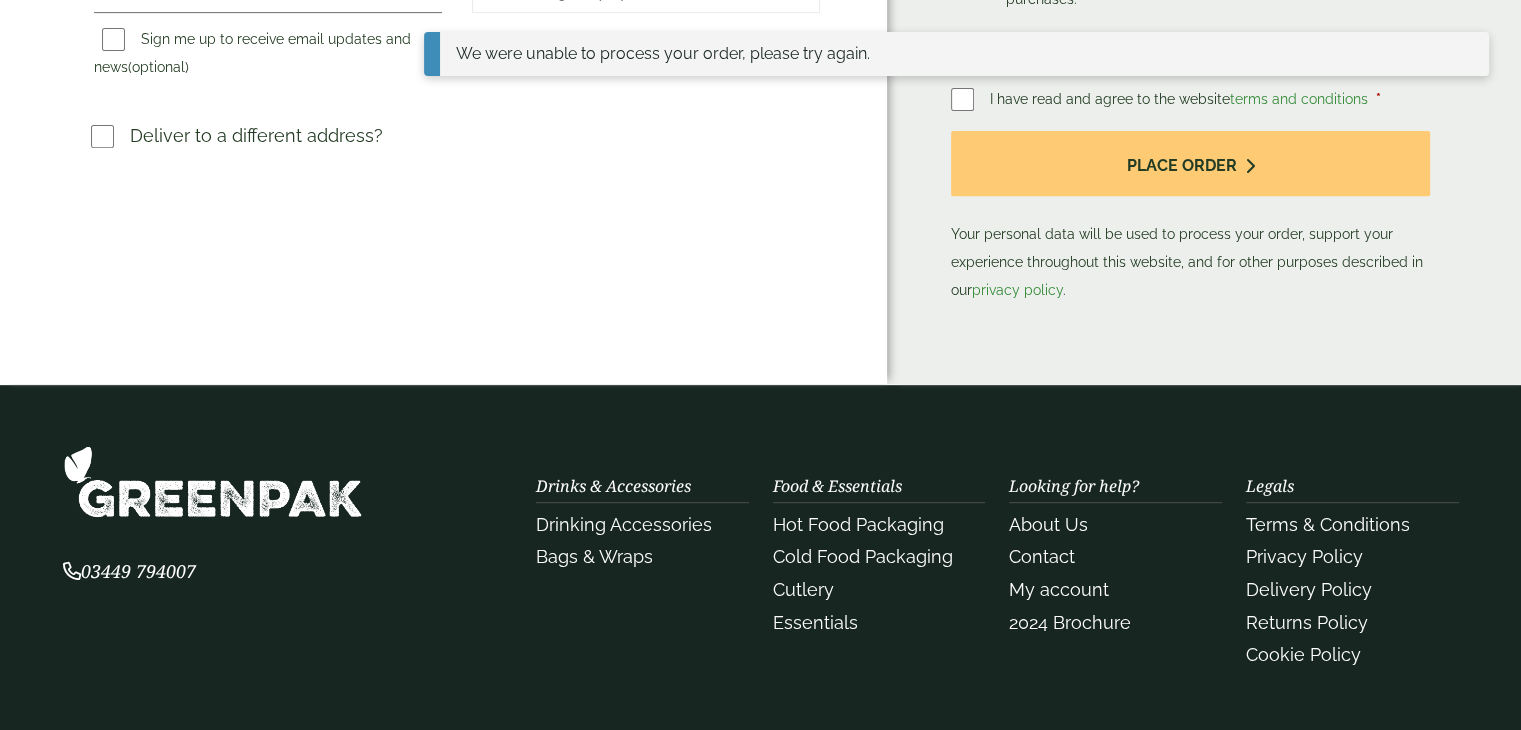 drag, startPoint x: 528, startPoint y: 238, endPoint x: 540, endPoint y: 237, distance: 12.0415945 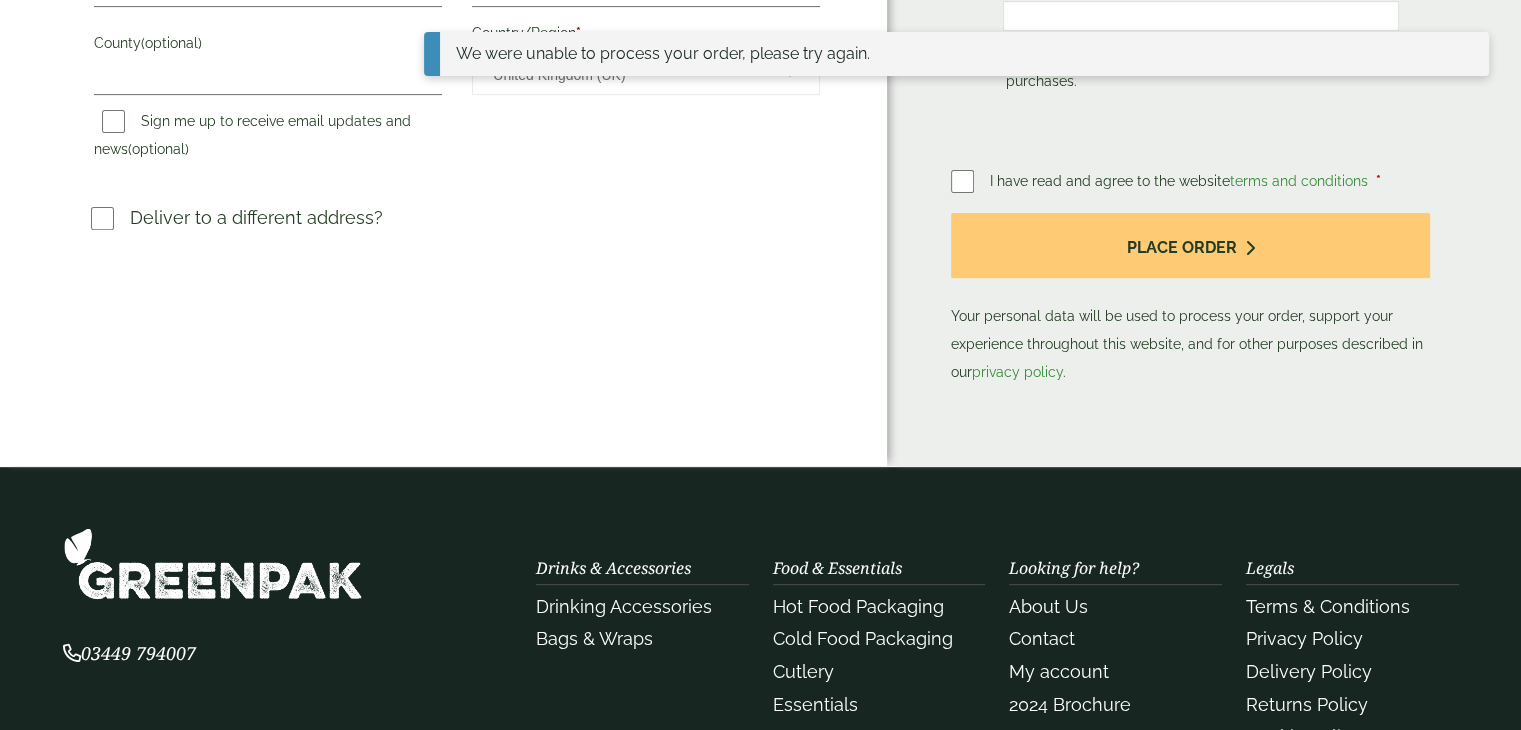 scroll, scrollTop: 604, scrollLeft: 0, axis: vertical 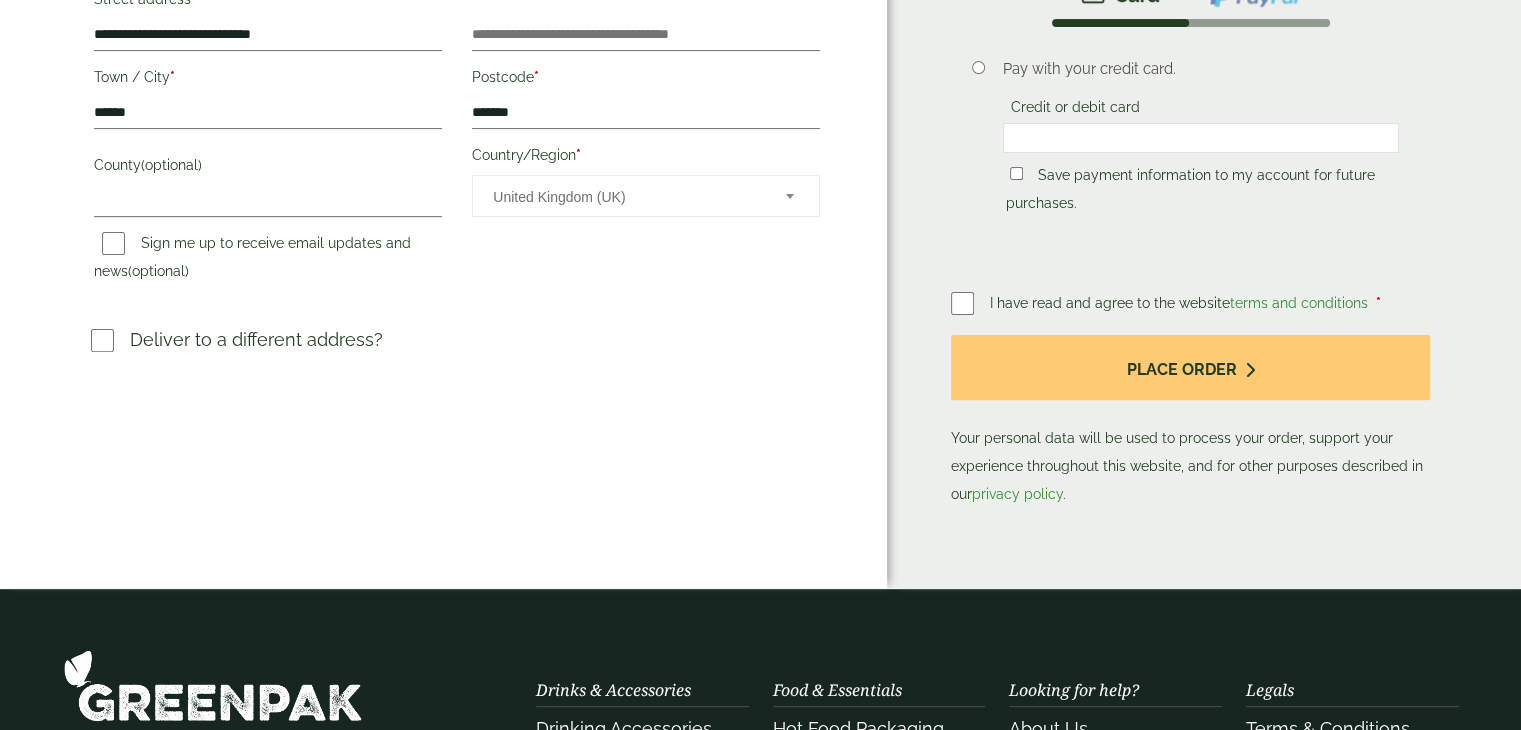 click on "Sign me up to receive email updates and news  (optional)" at bounding box center (252, 260) 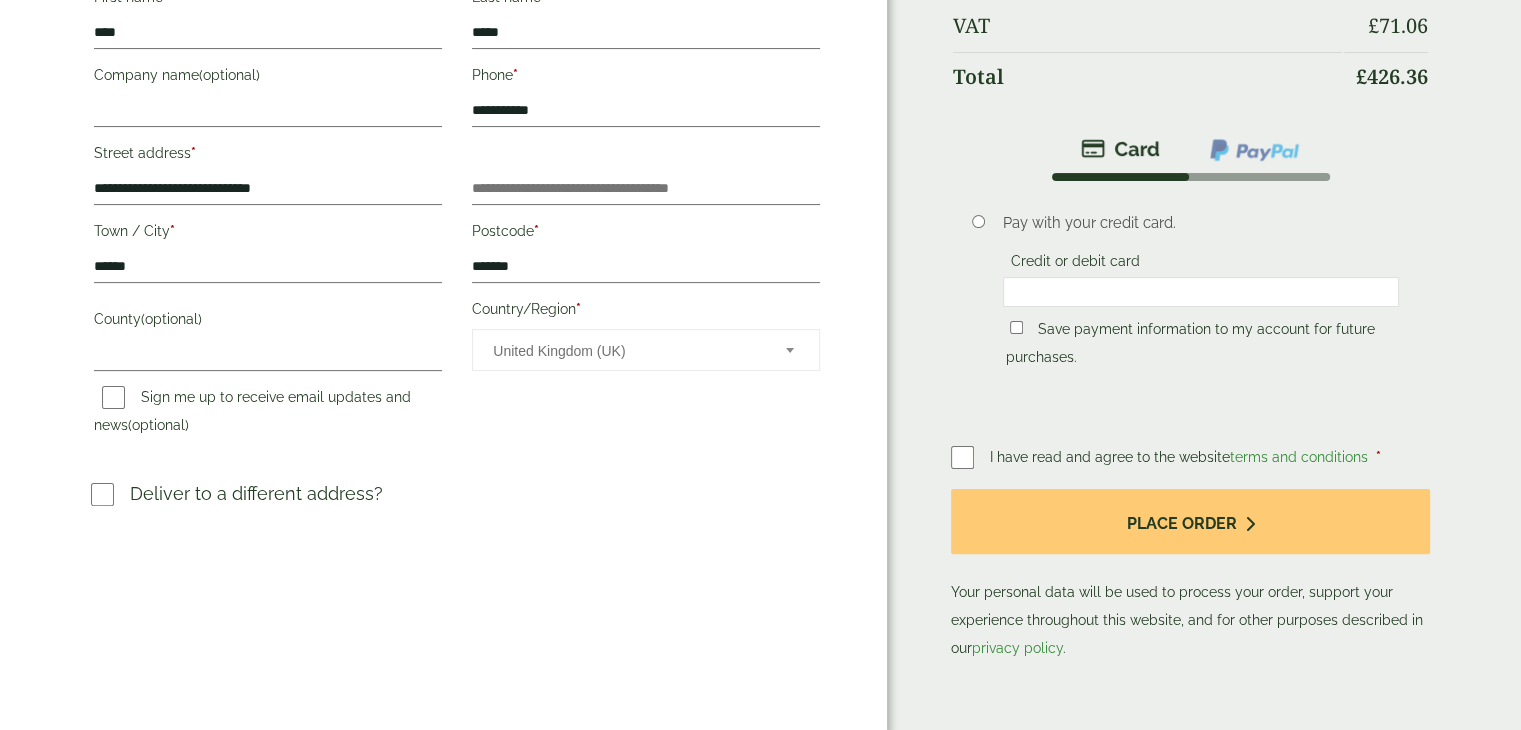 scroll, scrollTop: 400, scrollLeft: 0, axis: vertical 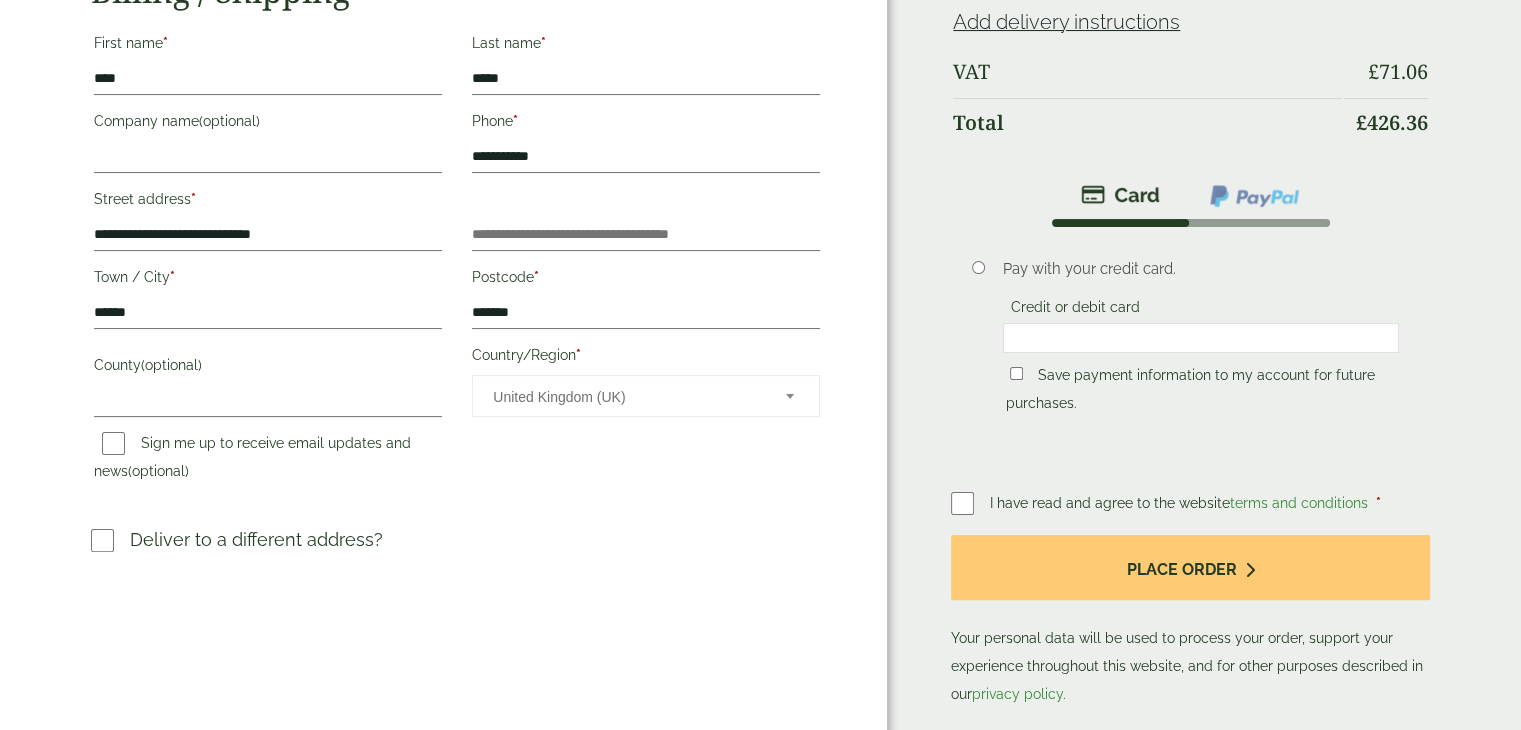 click on "Credit or debit card" at bounding box center (1075, 310) 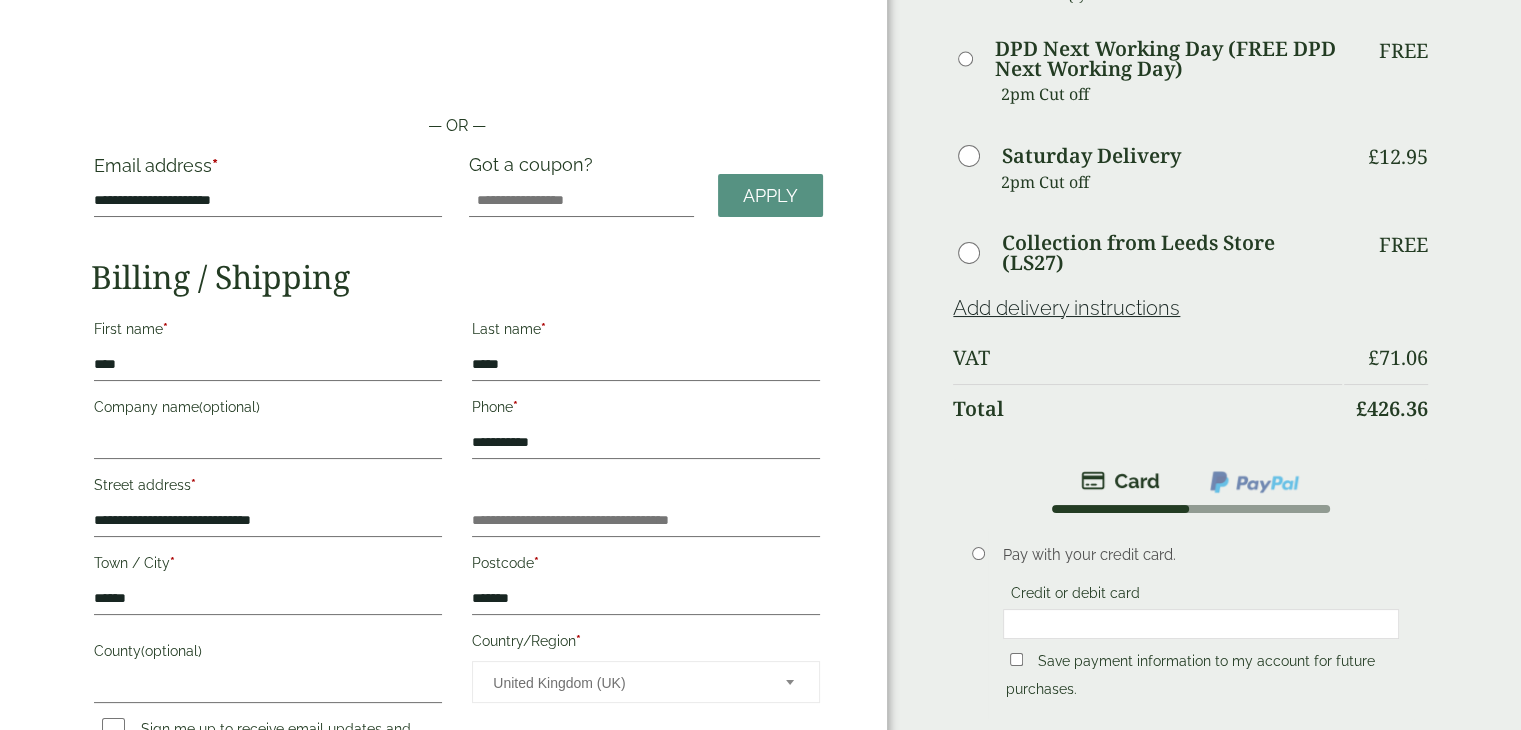 scroll, scrollTop: 0, scrollLeft: 0, axis: both 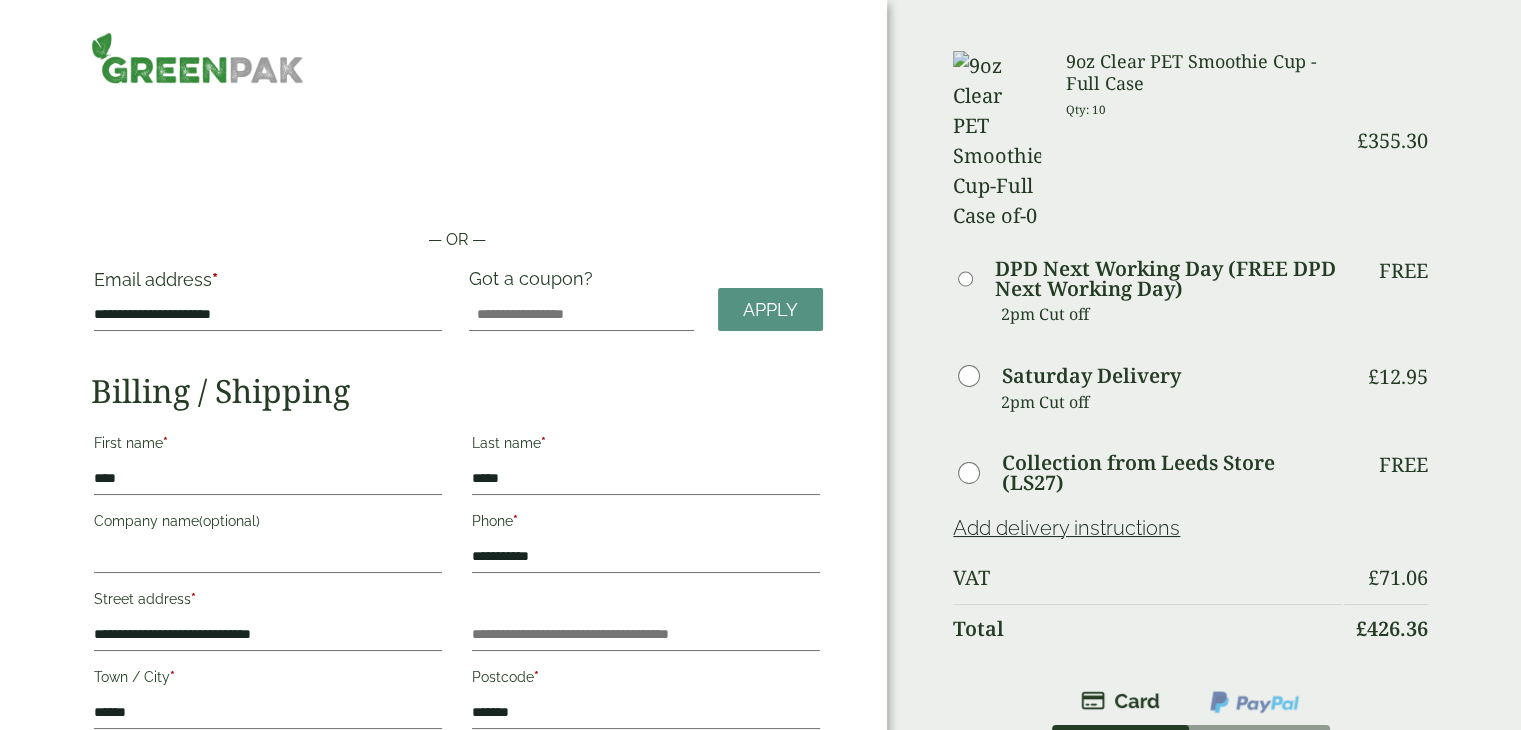 click on "Email address  *" at bounding box center [268, 285] 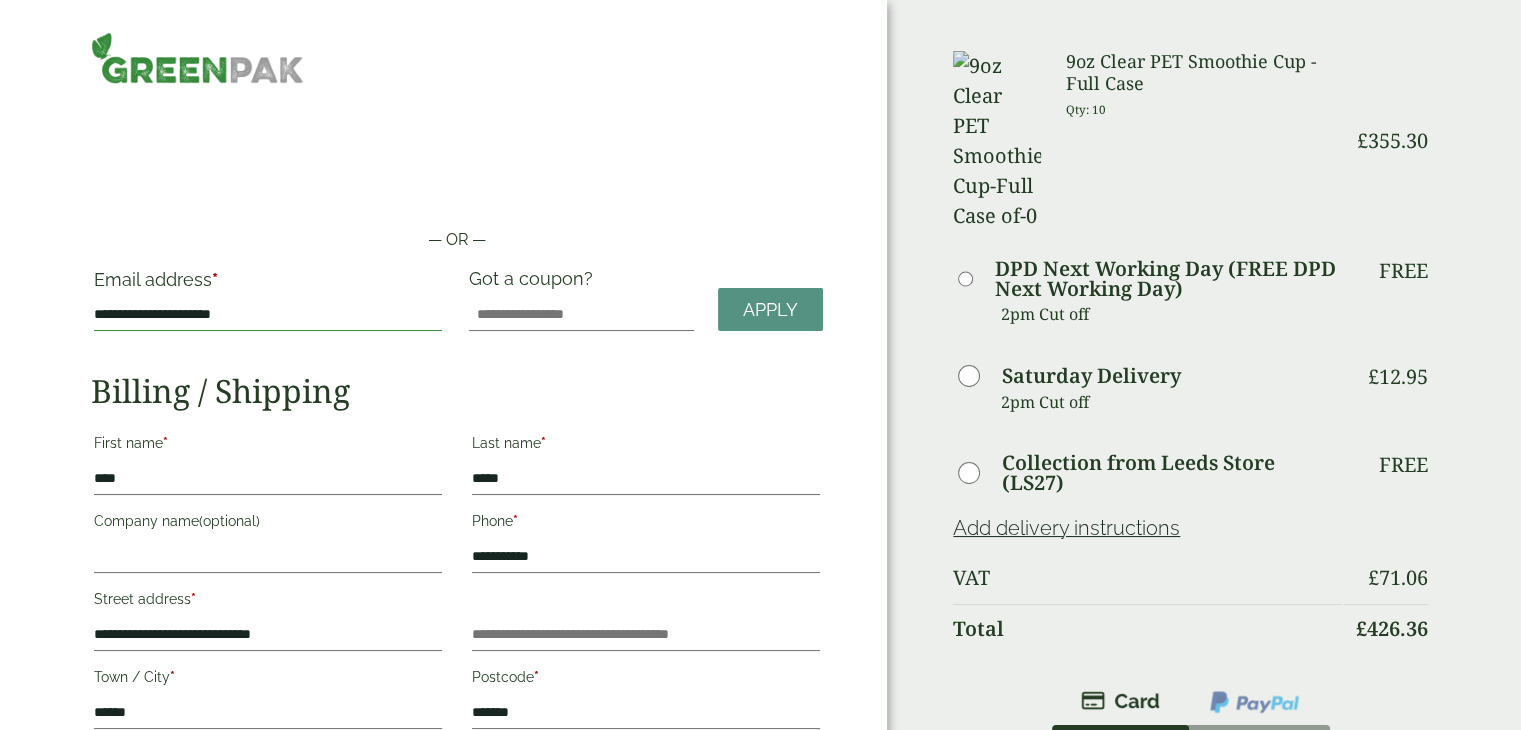 click on "**********" at bounding box center [268, 315] 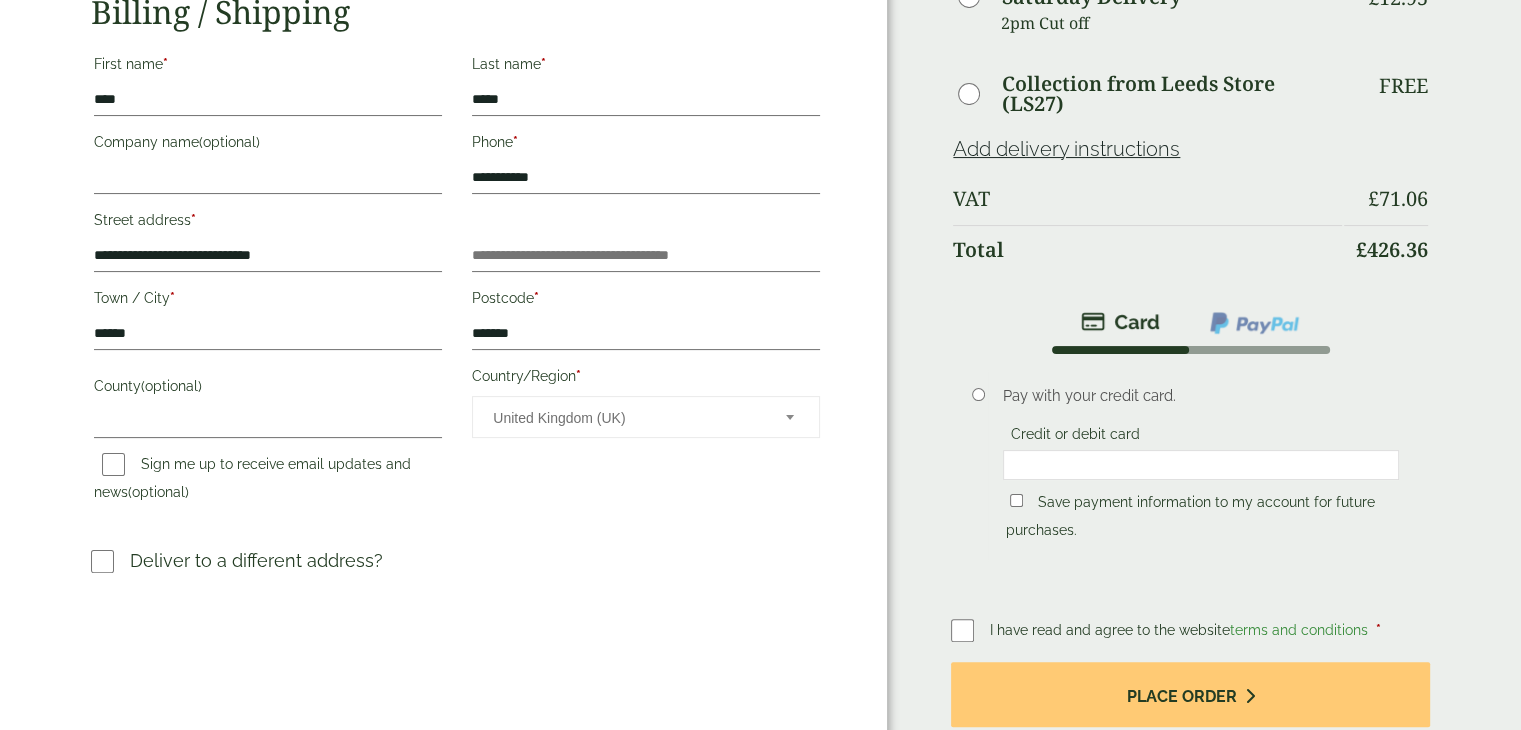 scroll, scrollTop: 500, scrollLeft: 0, axis: vertical 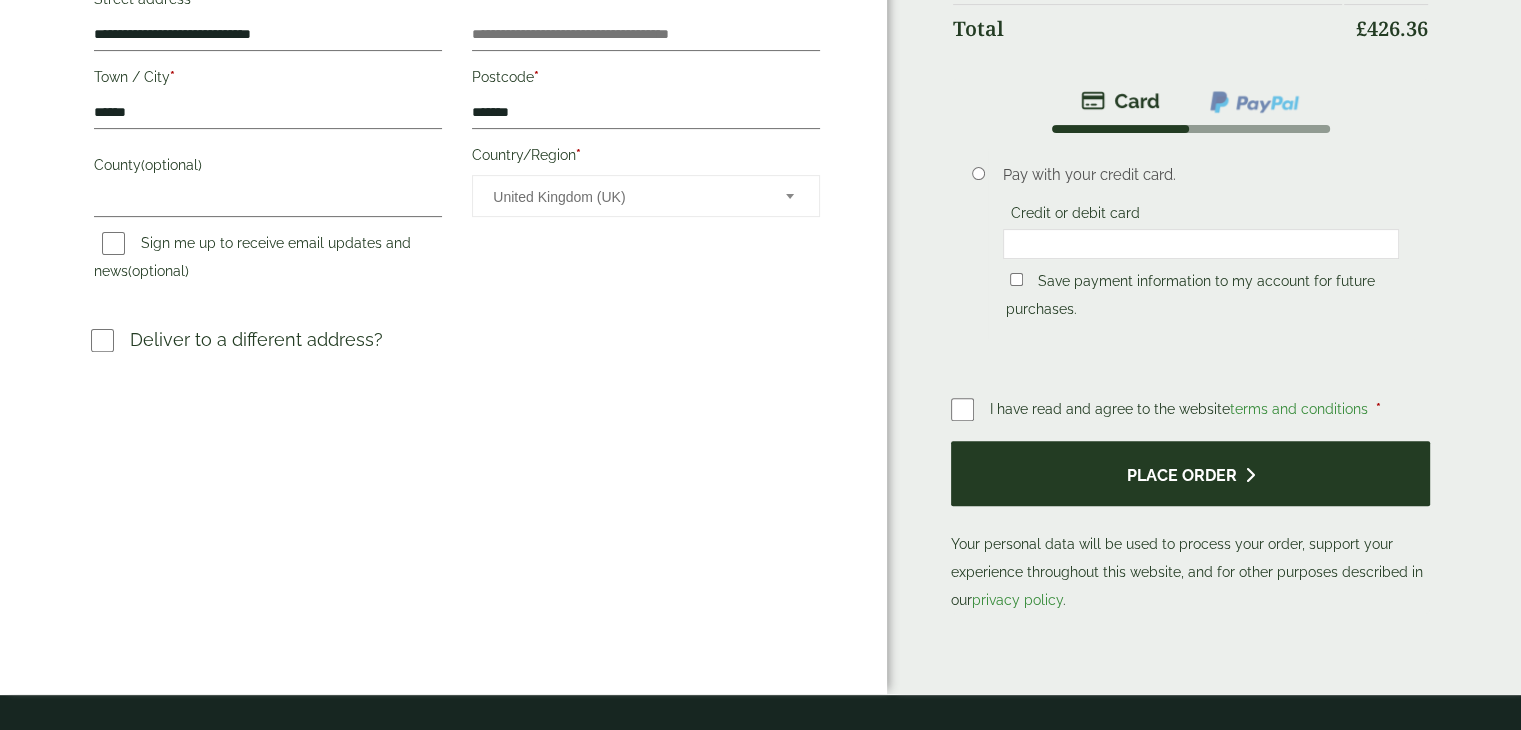click on "Place order" at bounding box center (1190, 473) 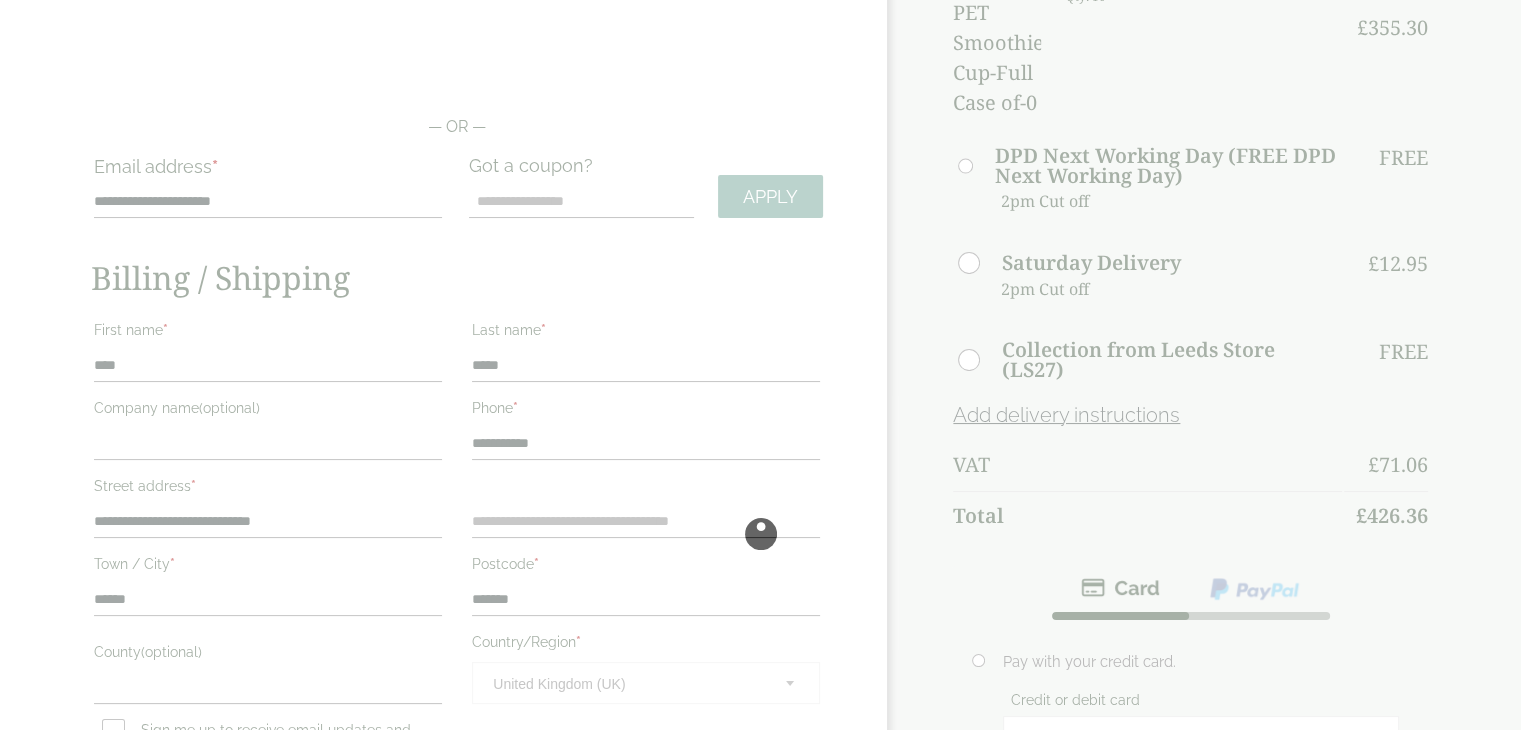 scroll, scrollTop: 200, scrollLeft: 0, axis: vertical 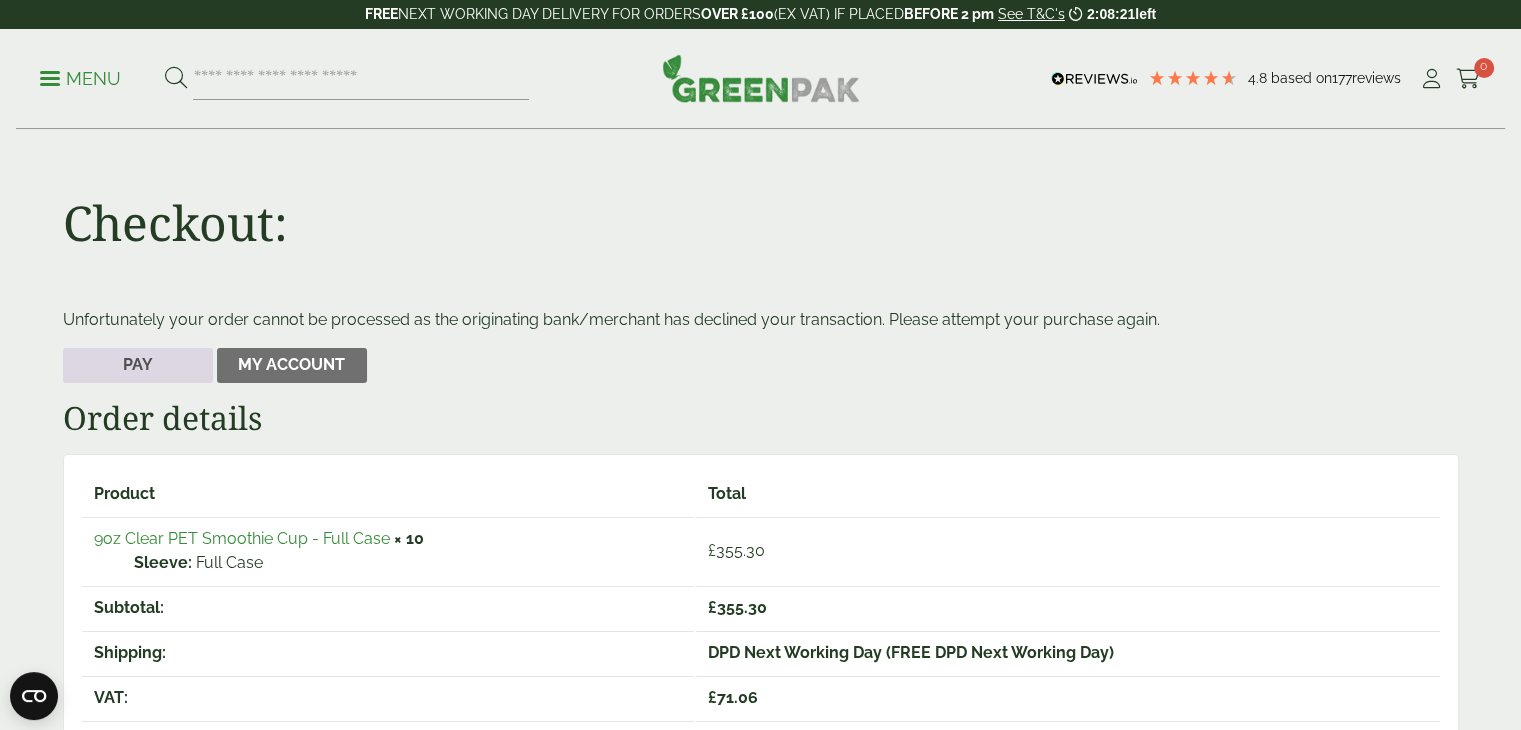 click on "Pay" at bounding box center [138, 366] 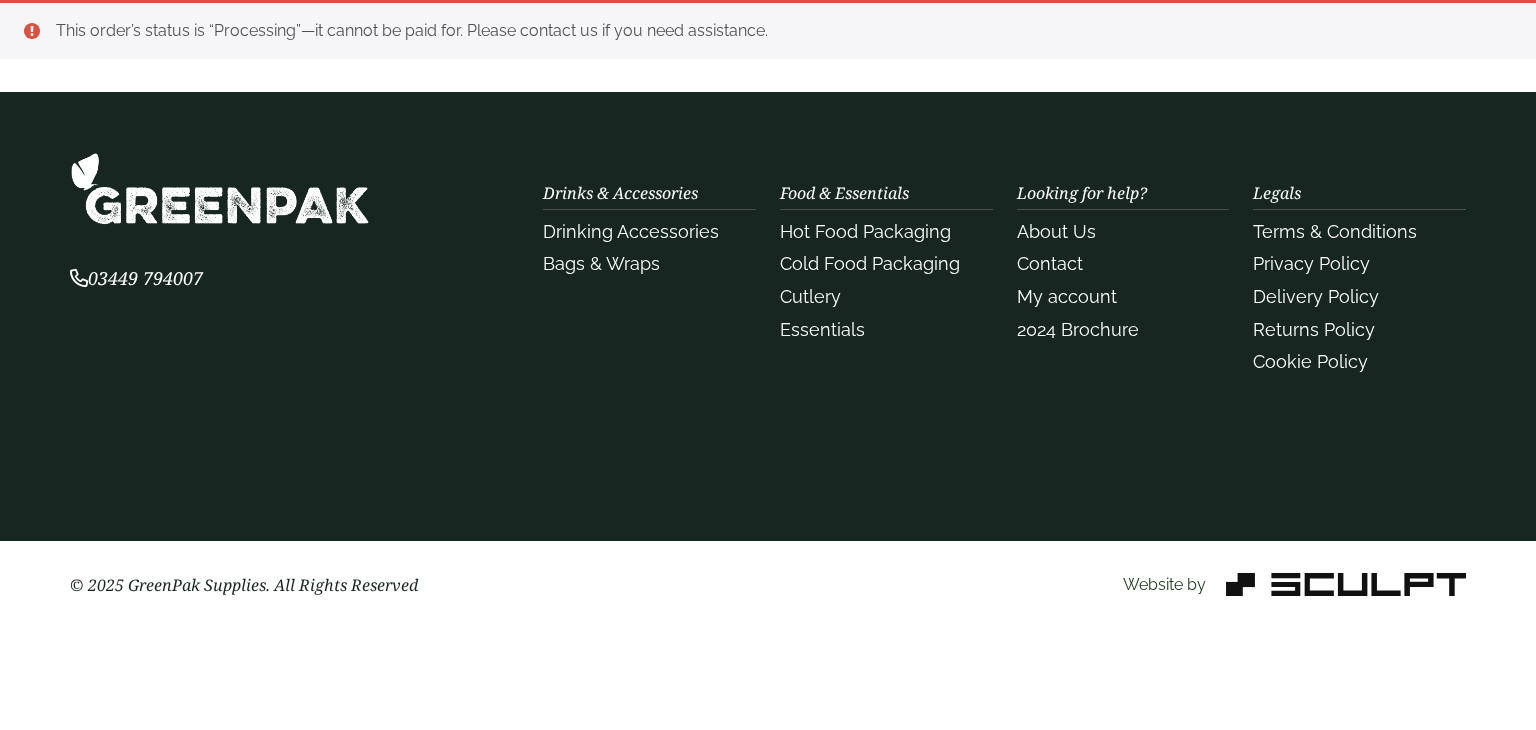 scroll, scrollTop: 0, scrollLeft: 0, axis: both 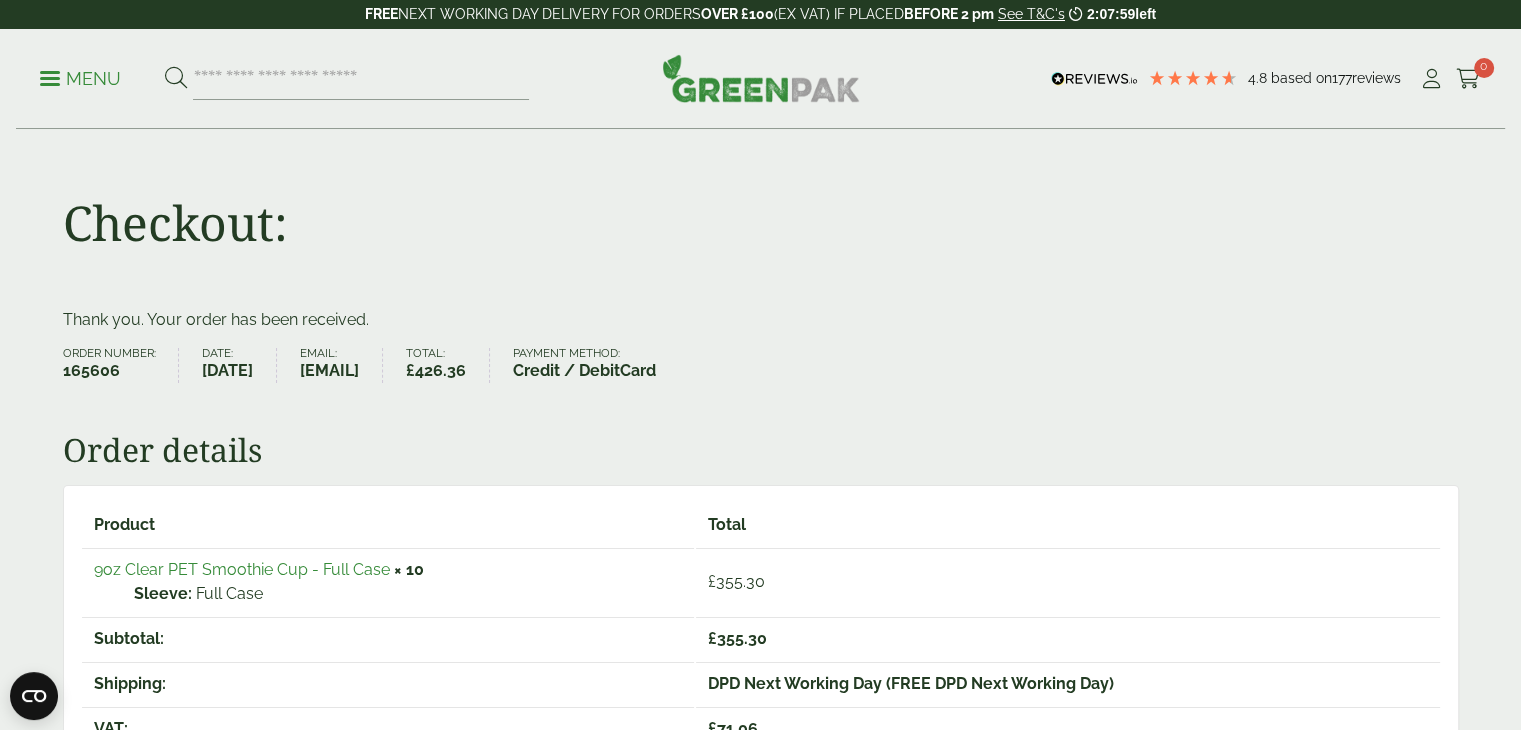 click on "Thank you. Your order has been received.
Order number:                         165606
Date:                         [DATE]
Email:                             [EMAIL]
Total:                         £ 426.36
Payment method:                             [CREDIT/DEBIT]" at bounding box center [761, 724] 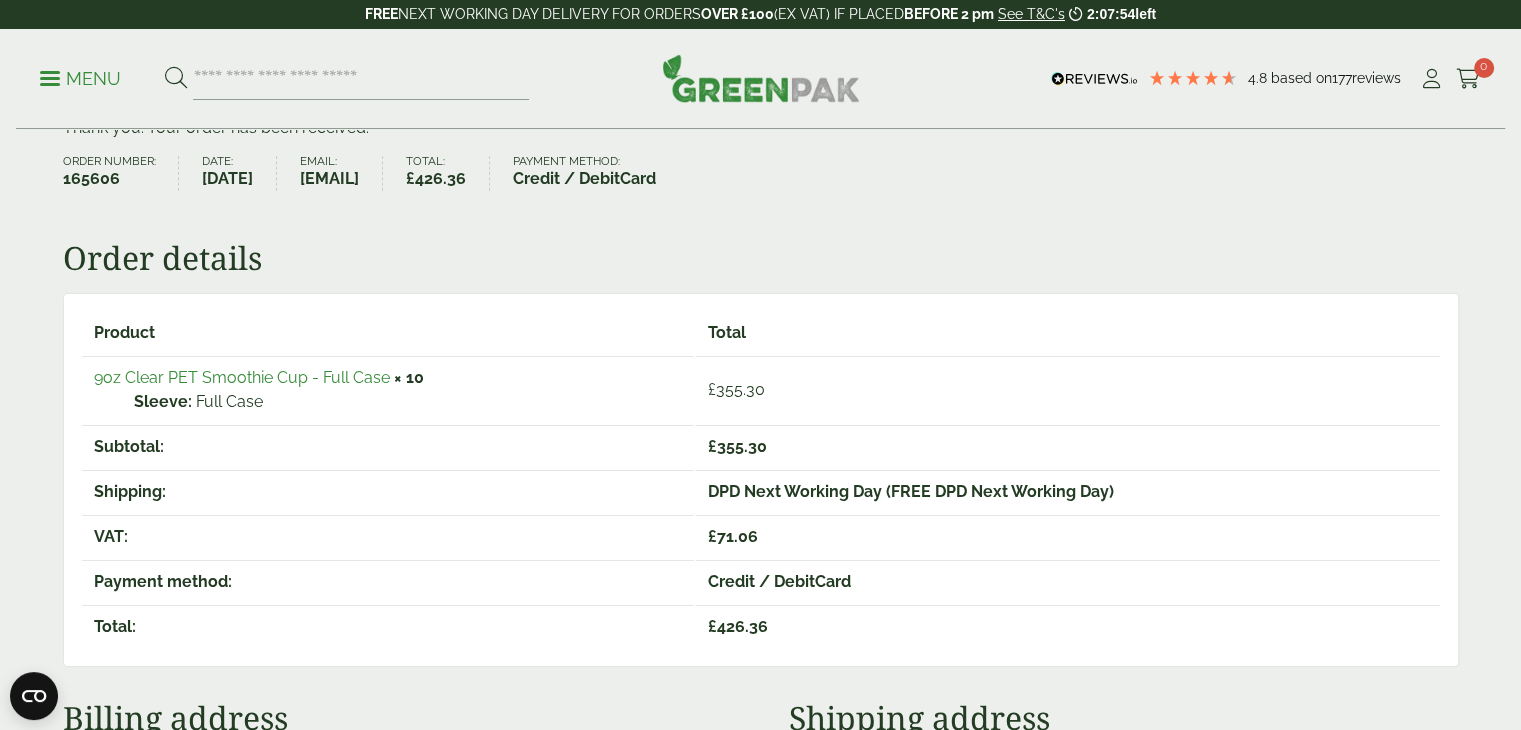 scroll, scrollTop: 200, scrollLeft: 0, axis: vertical 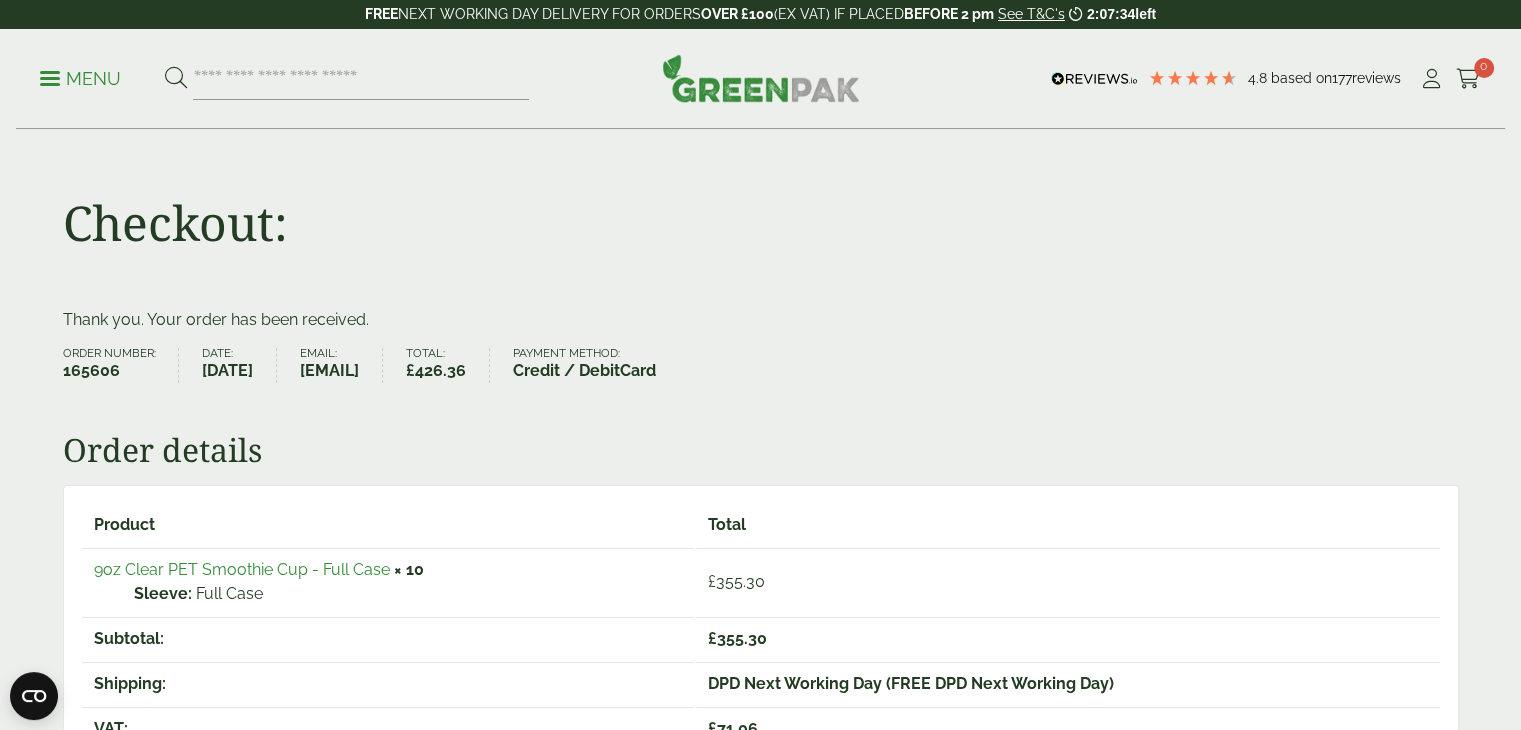 click on "Checkout:" at bounding box center (761, 219) 